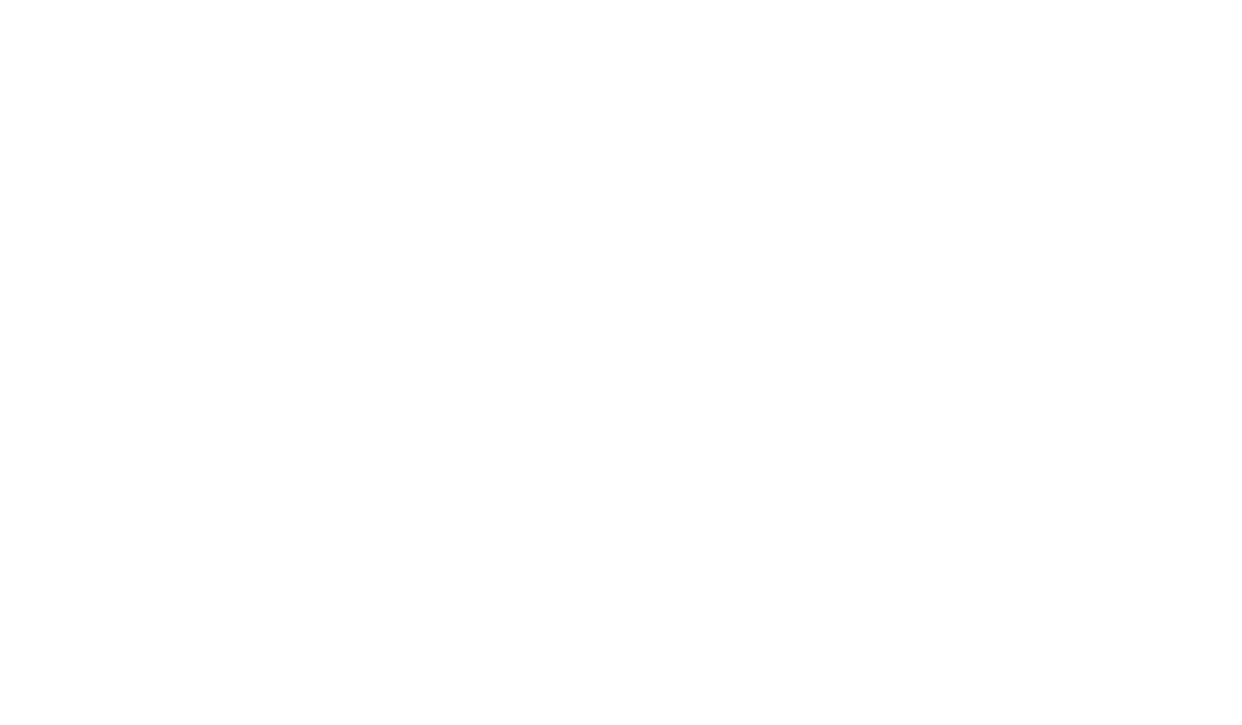 scroll, scrollTop: 0, scrollLeft: 0, axis: both 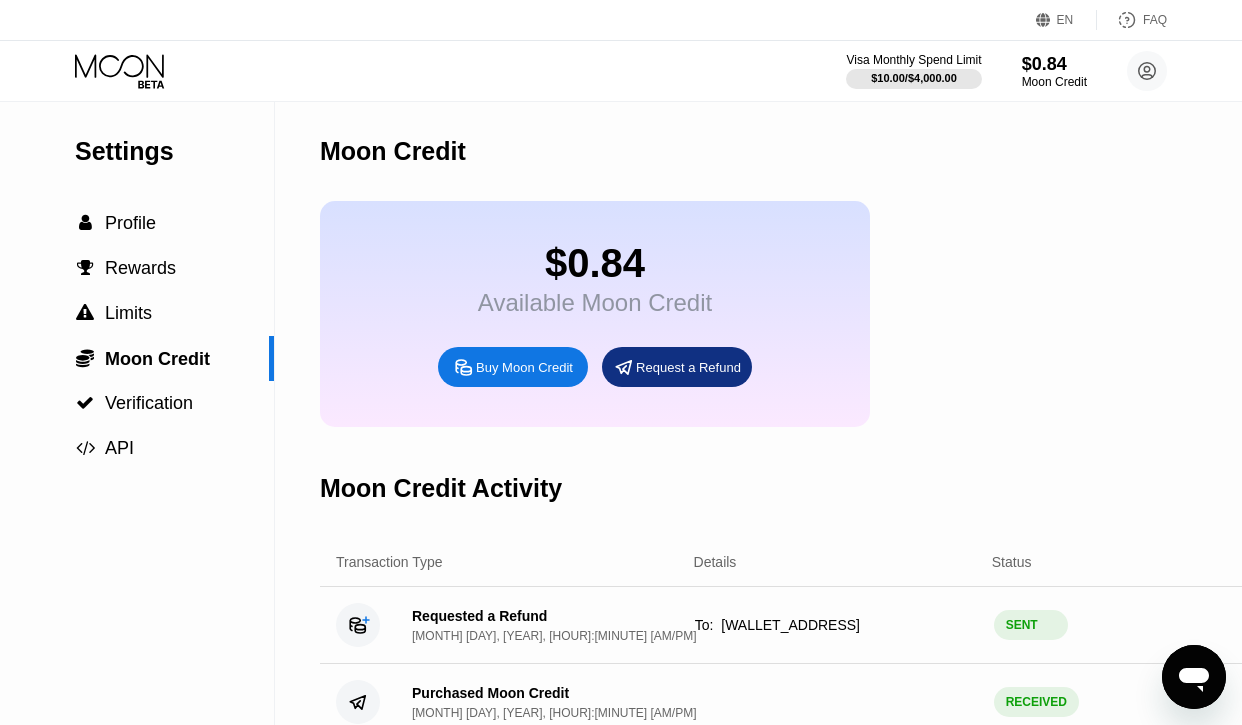 click 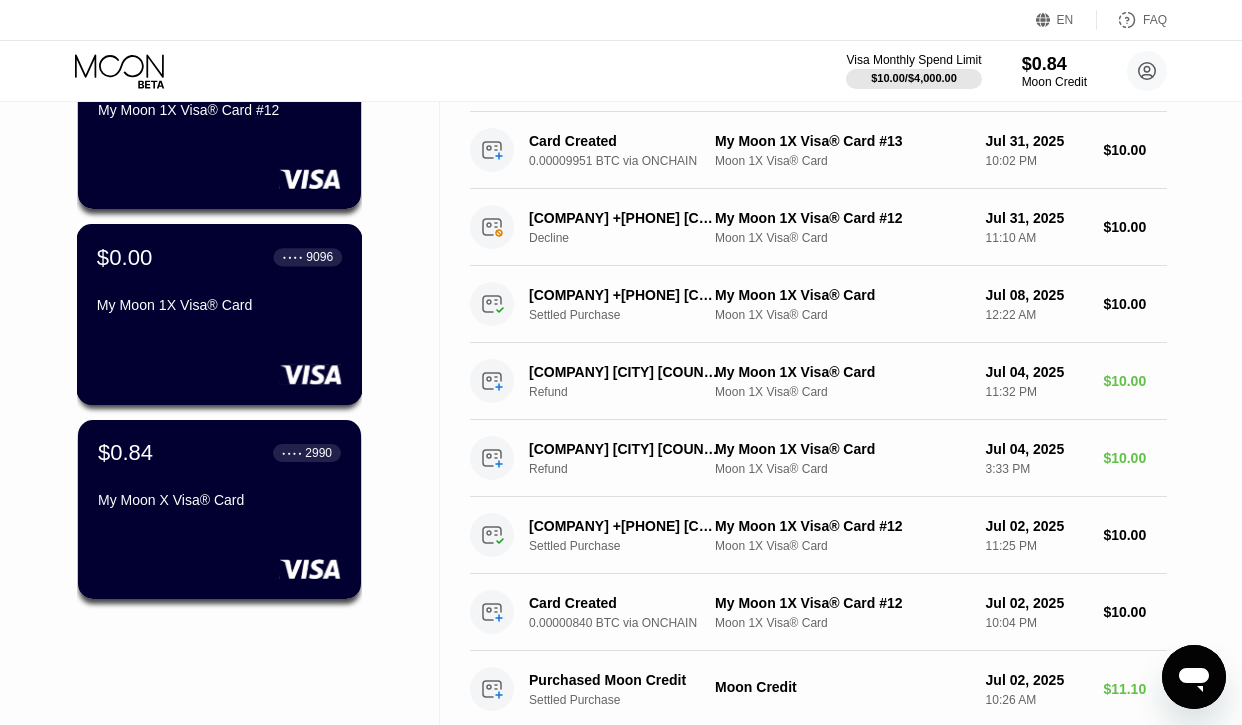 scroll, scrollTop: 463, scrollLeft: 0, axis: vertical 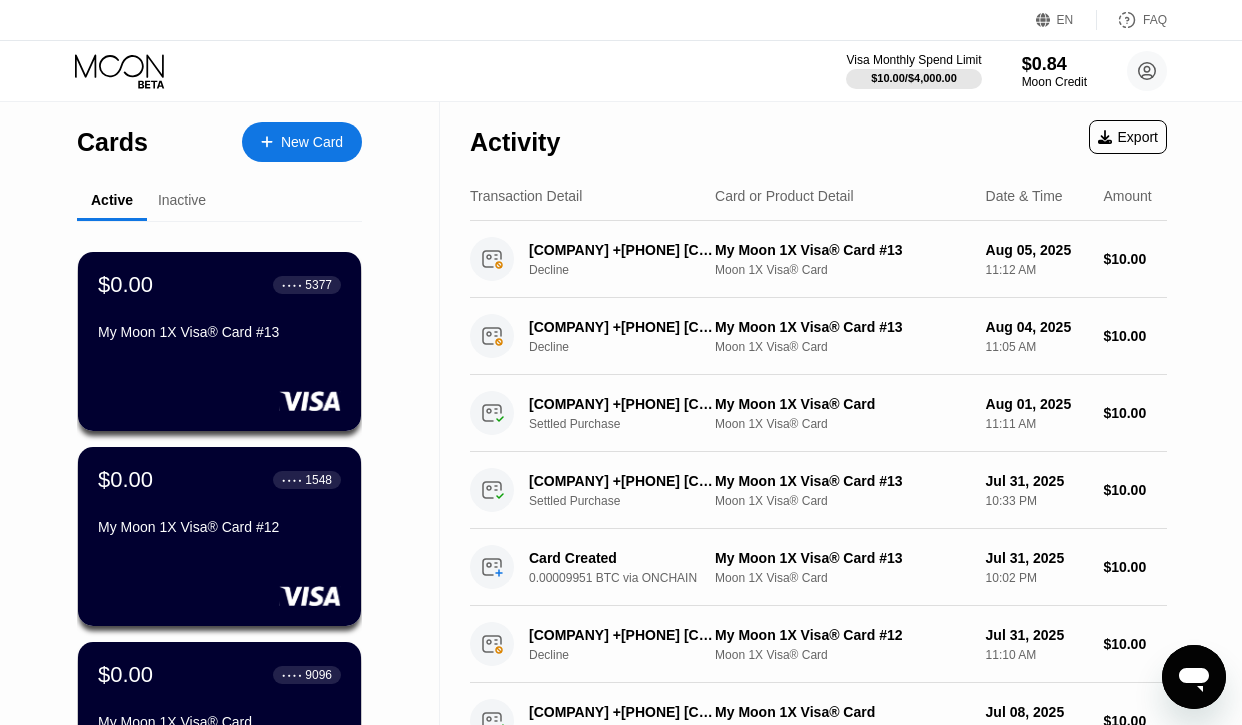 click on "New Card" at bounding box center (312, 142) 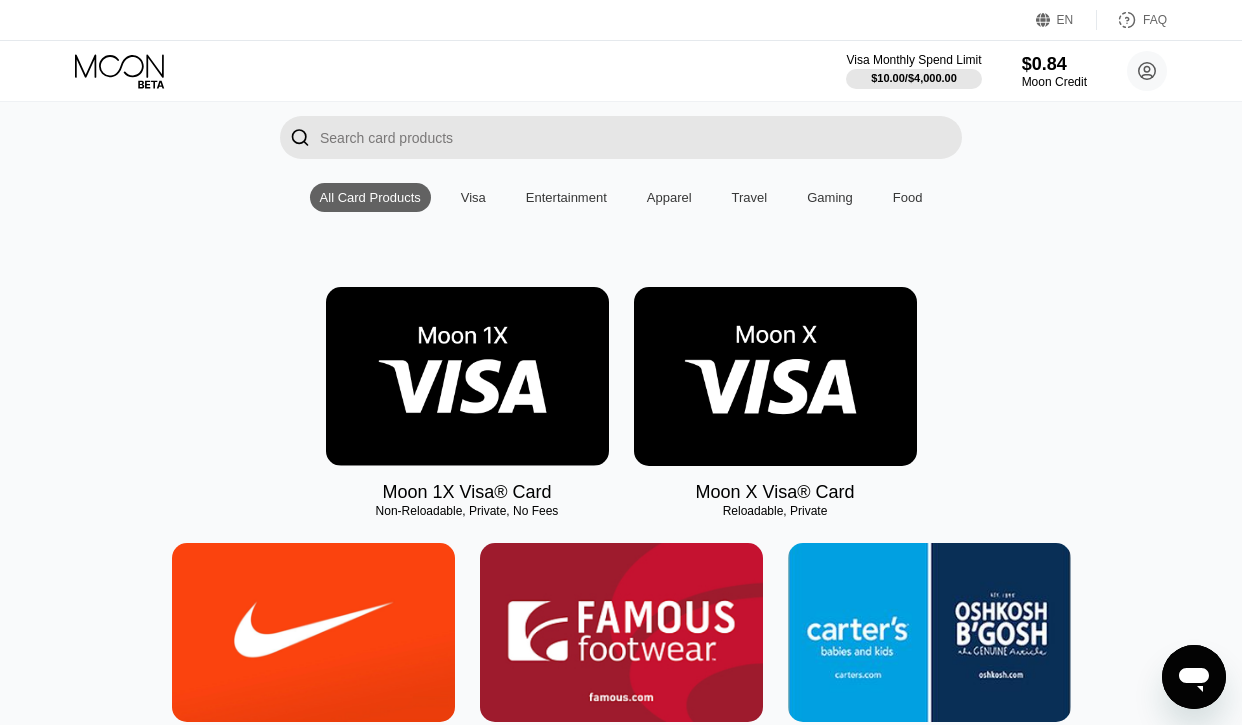 scroll, scrollTop: 168, scrollLeft: 0, axis: vertical 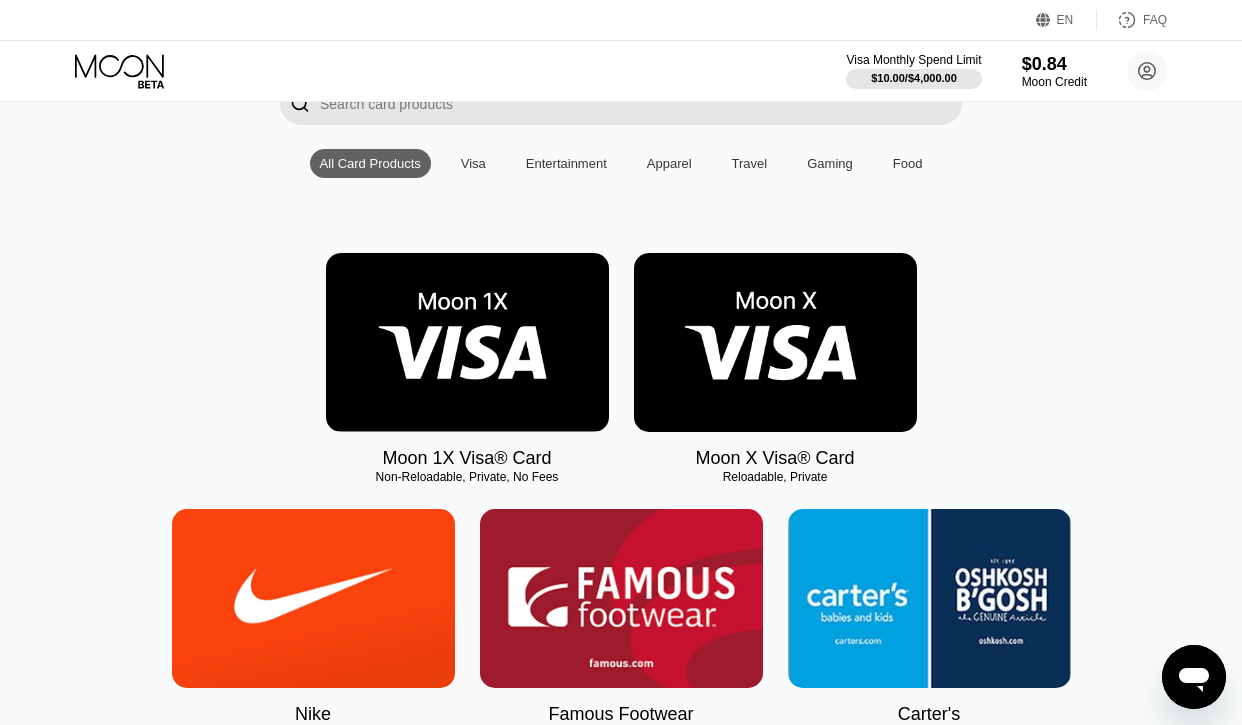 click at bounding box center [467, 342] 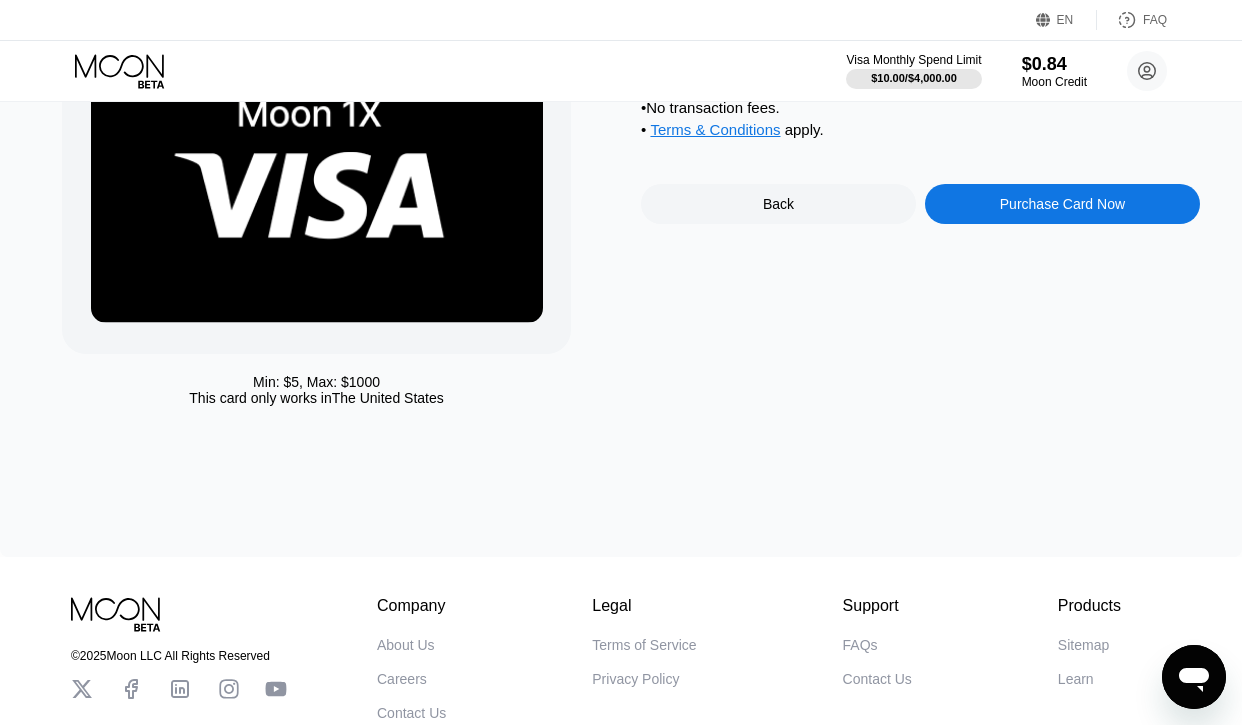 scroll, scrollTop: 0, scrollLeft: 0, axis: both 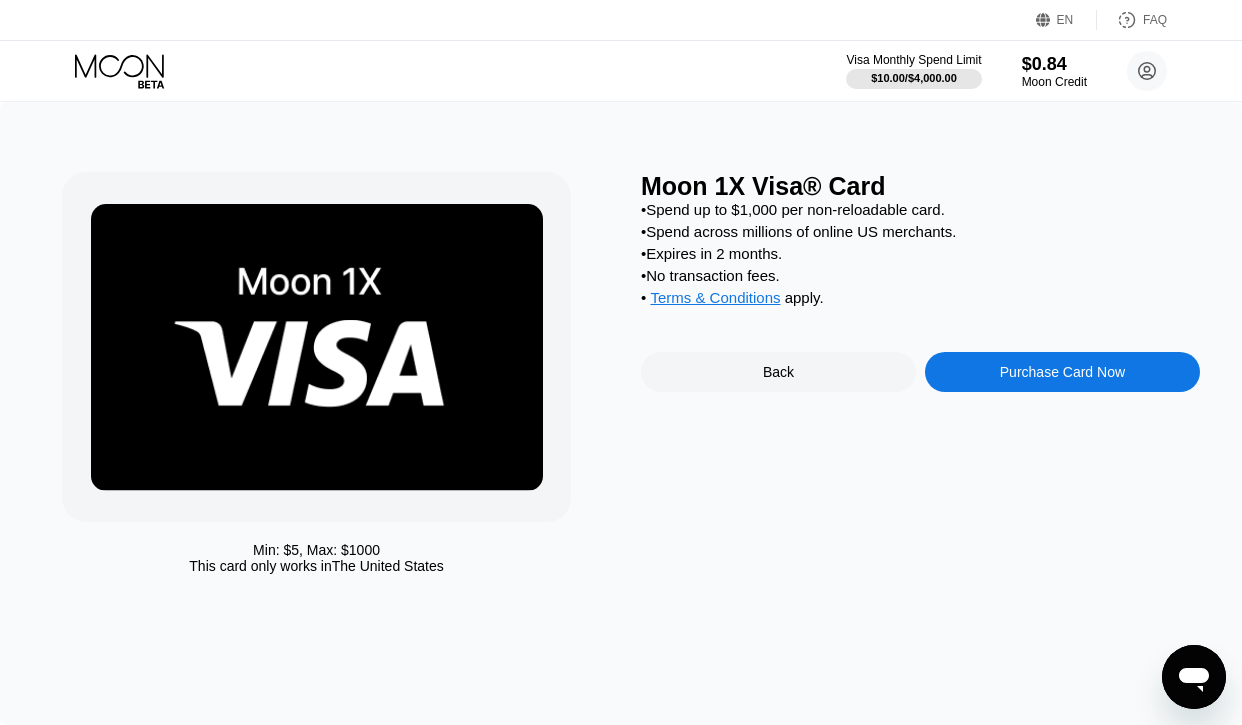 click on "Purchase Card Now" at bounding box center [1062, 372] 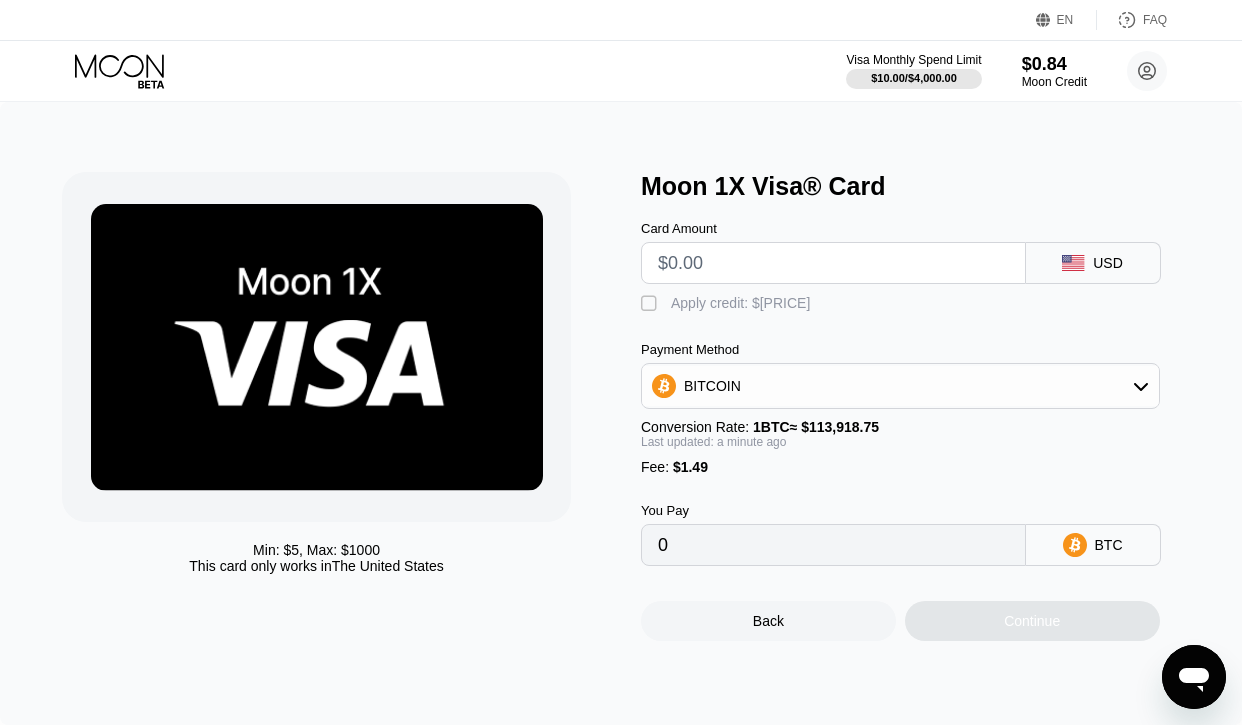 click at bounding box center (833, 263) 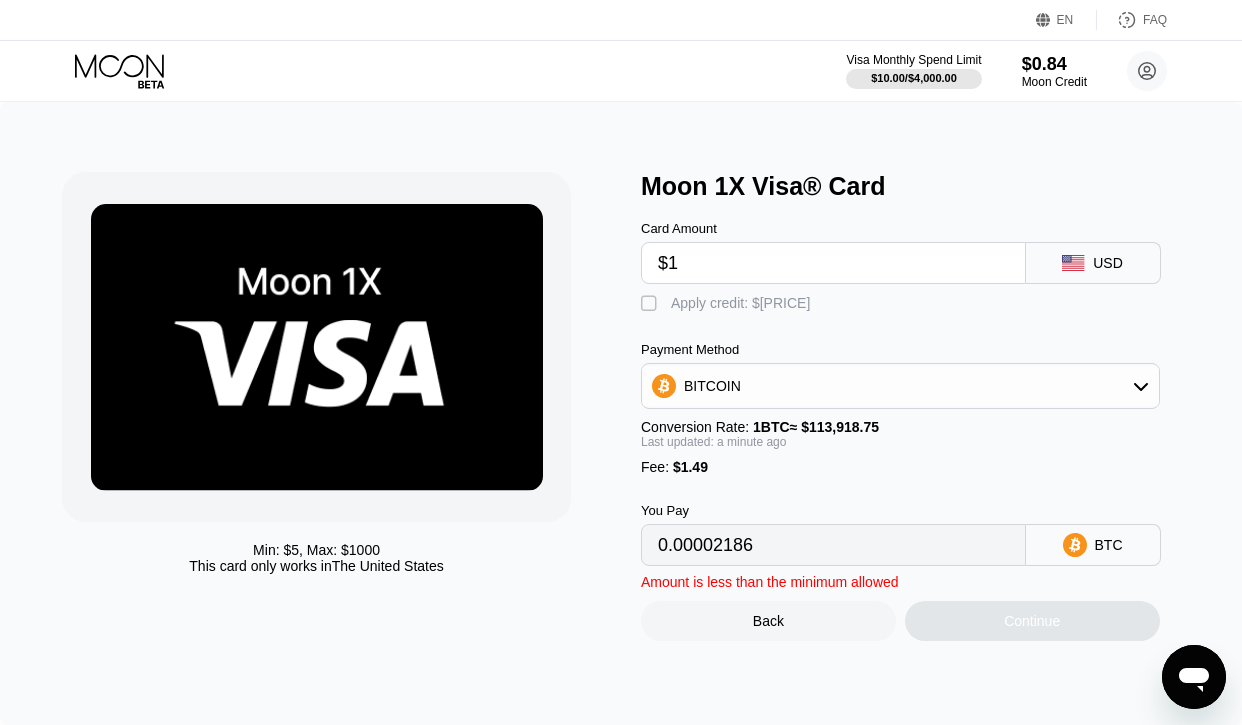 type on "0.00002186" 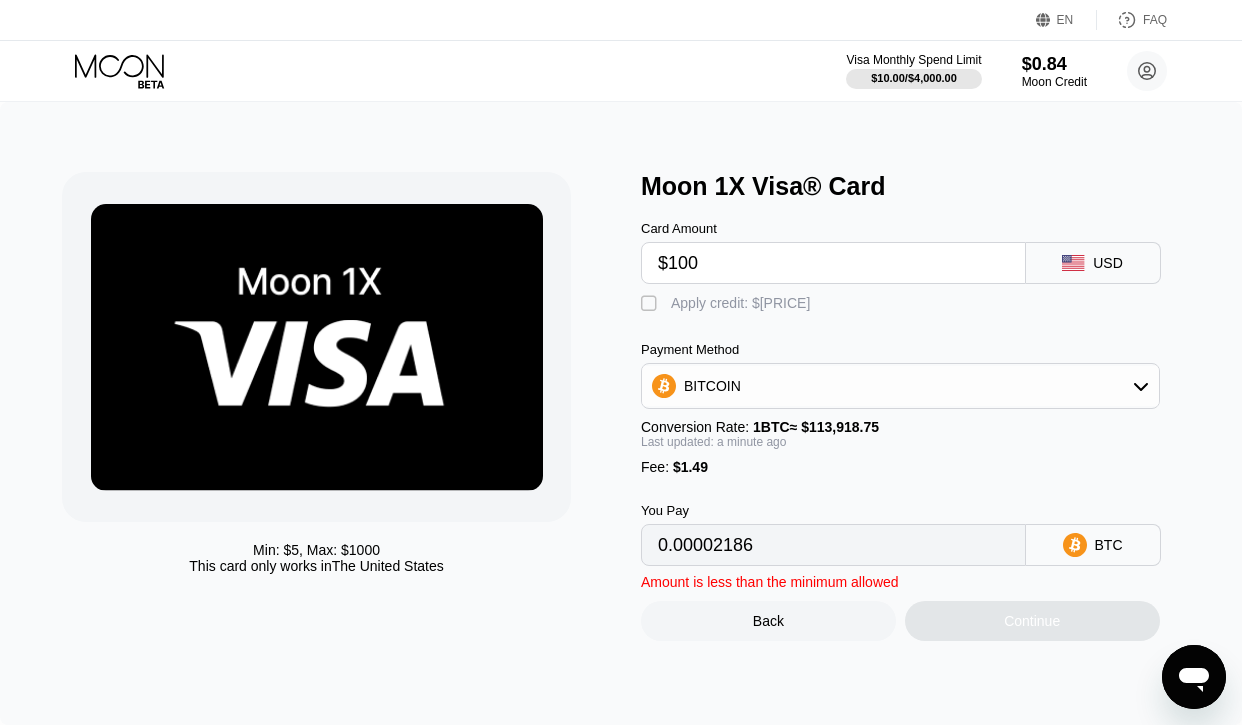 type on "$1000" 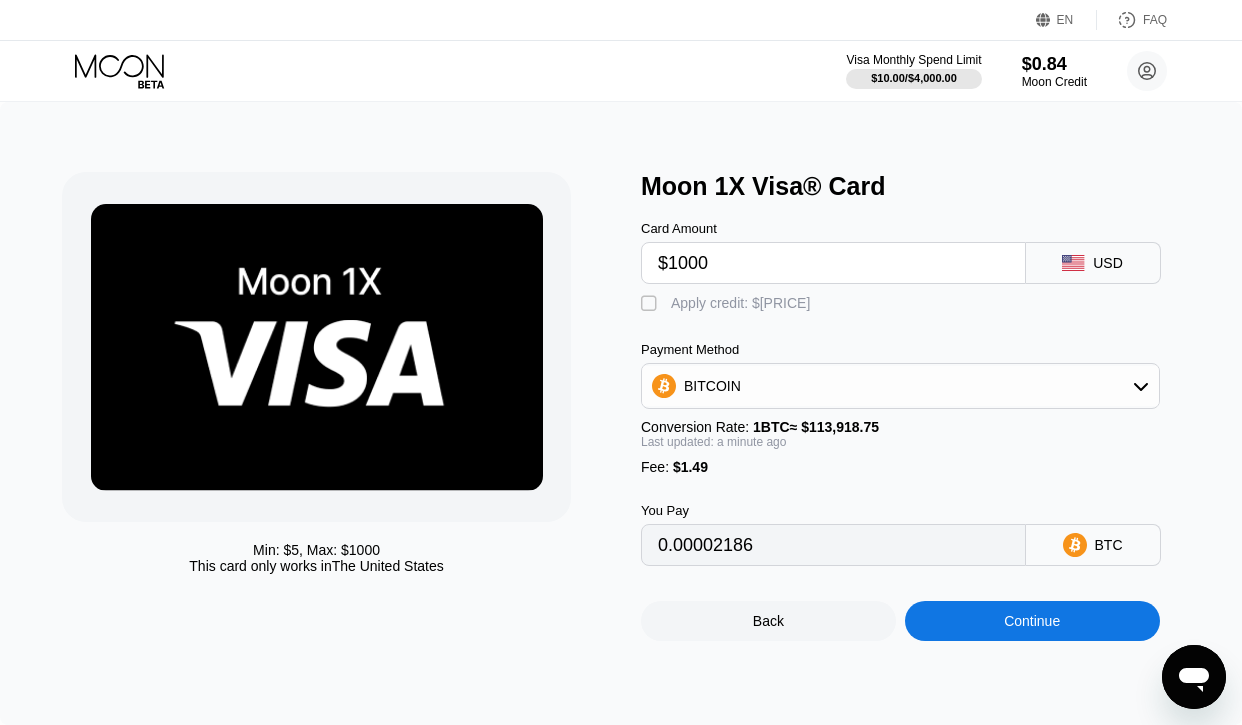type on "0.00879127" 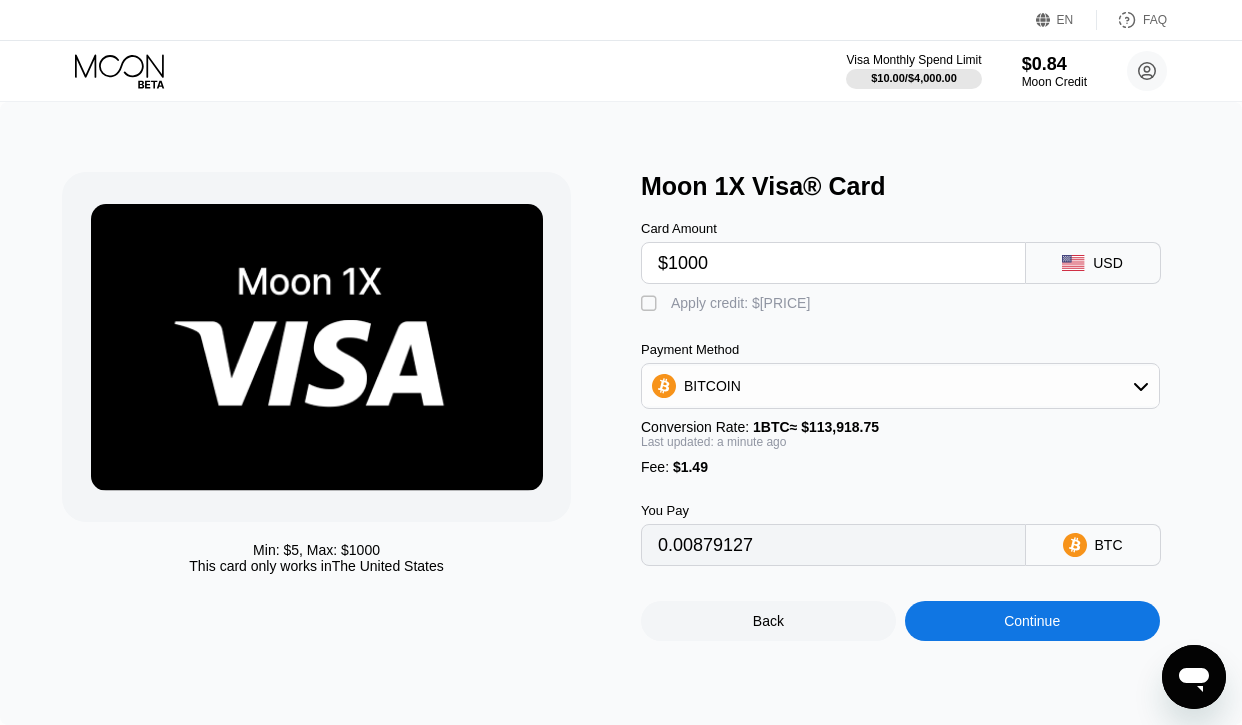 type on "$100" 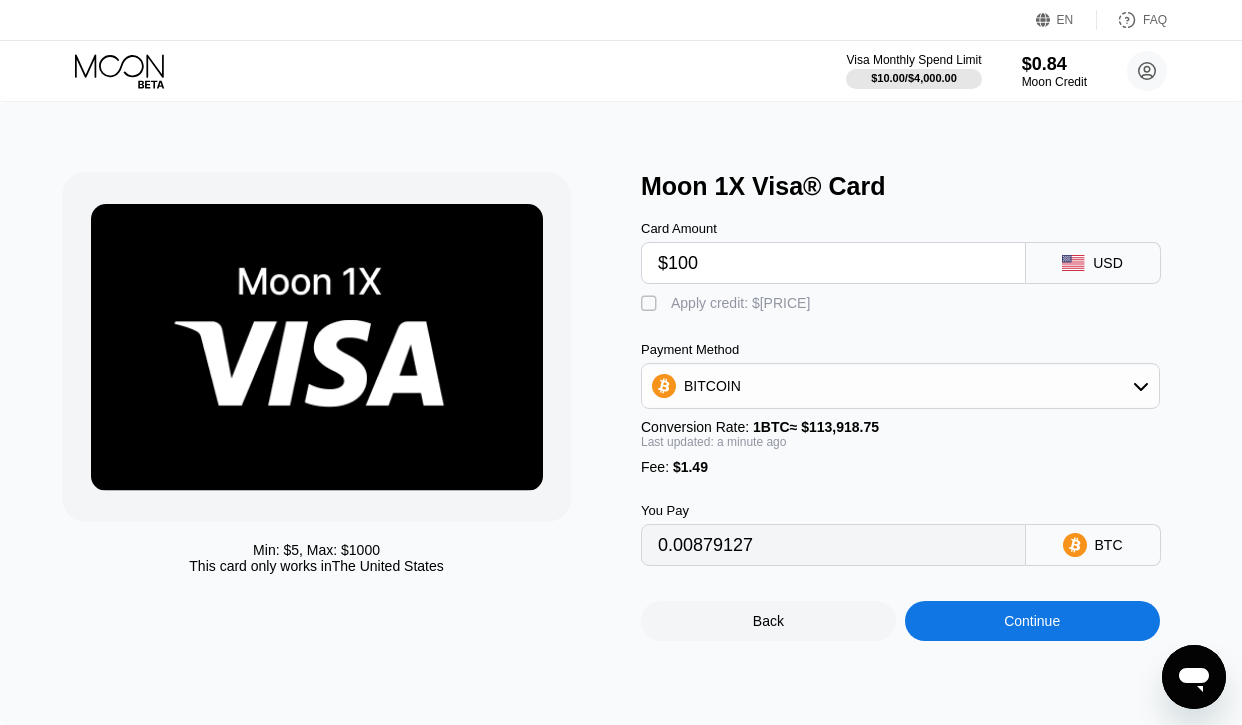 type on "0.00089090" 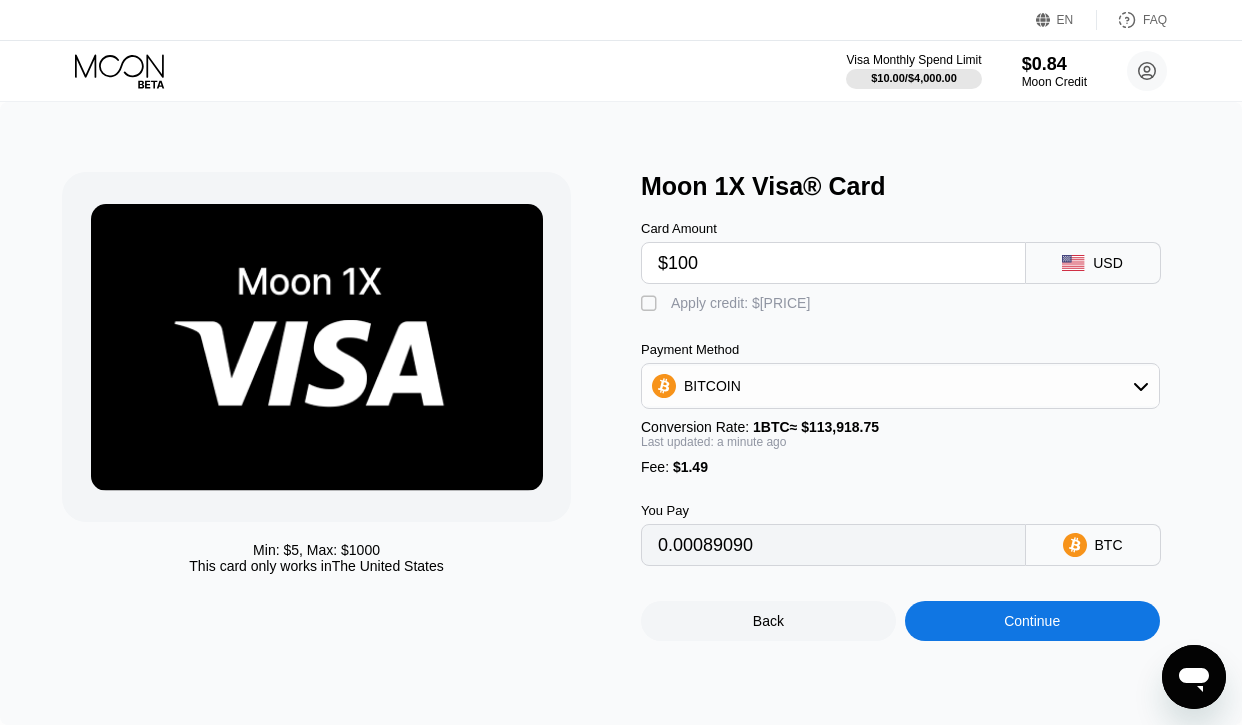 type on "$10" 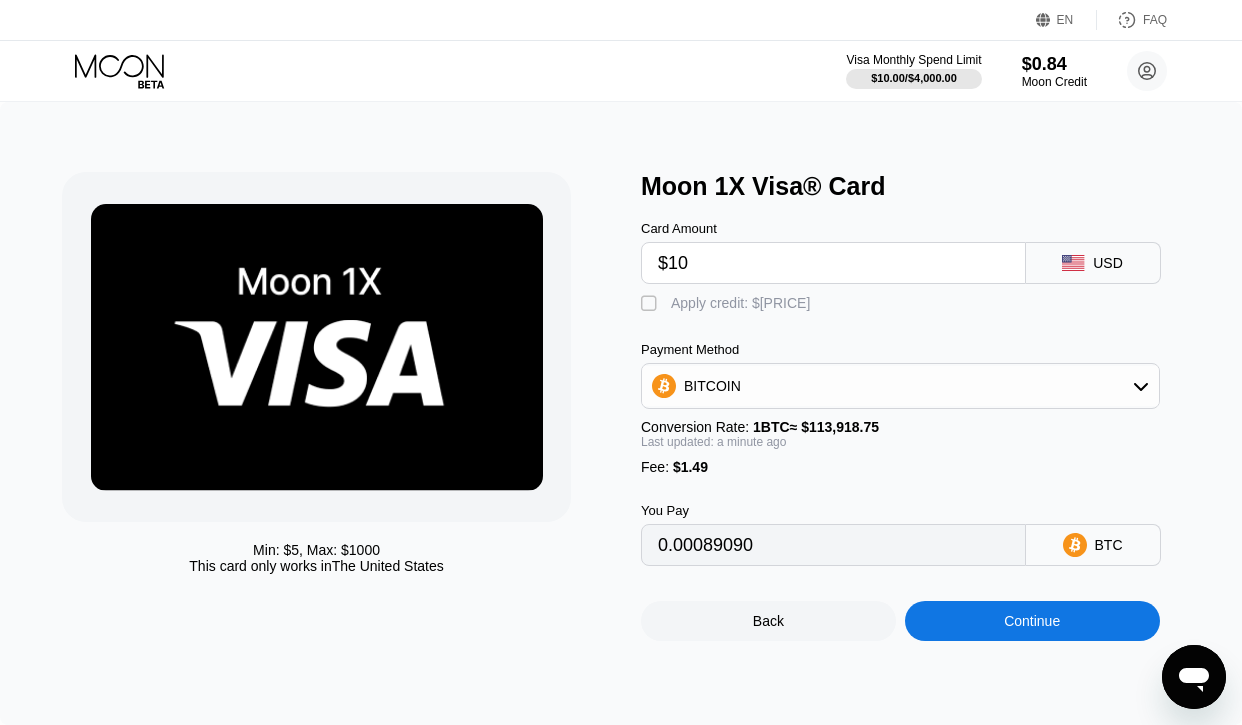 type on "0.00010087" 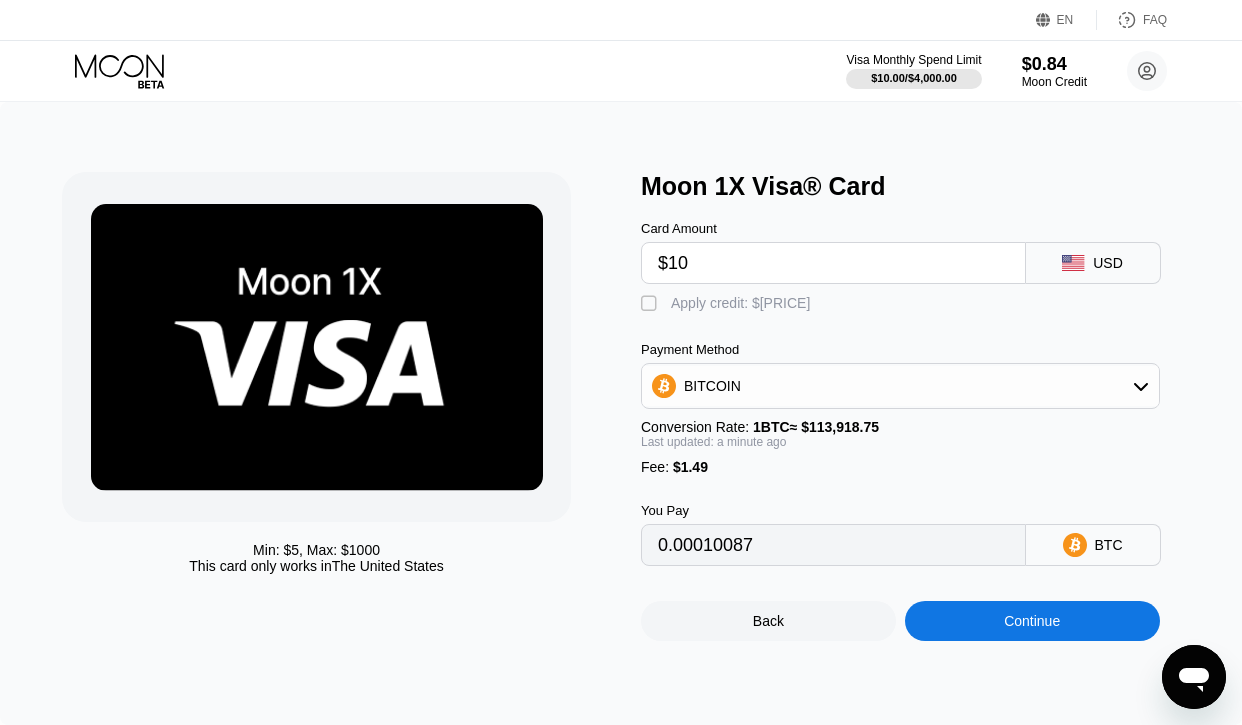 type on "$10" 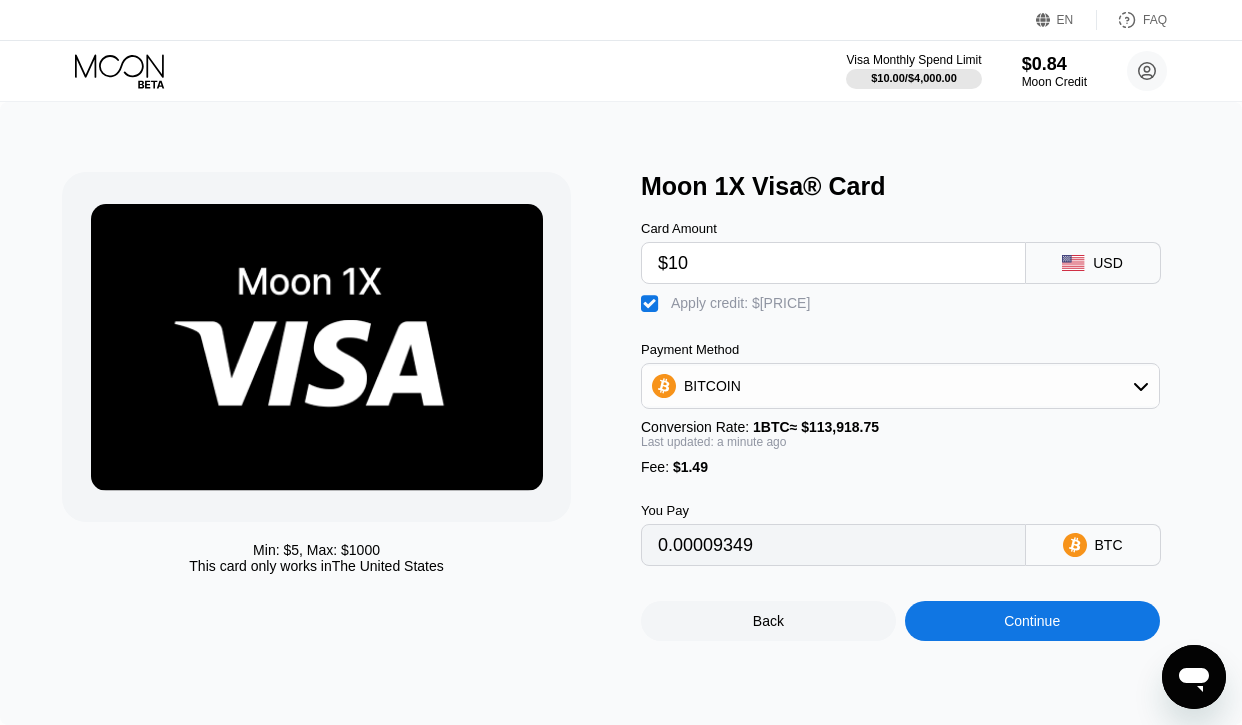 click on "" at bounding box center [651, 304] 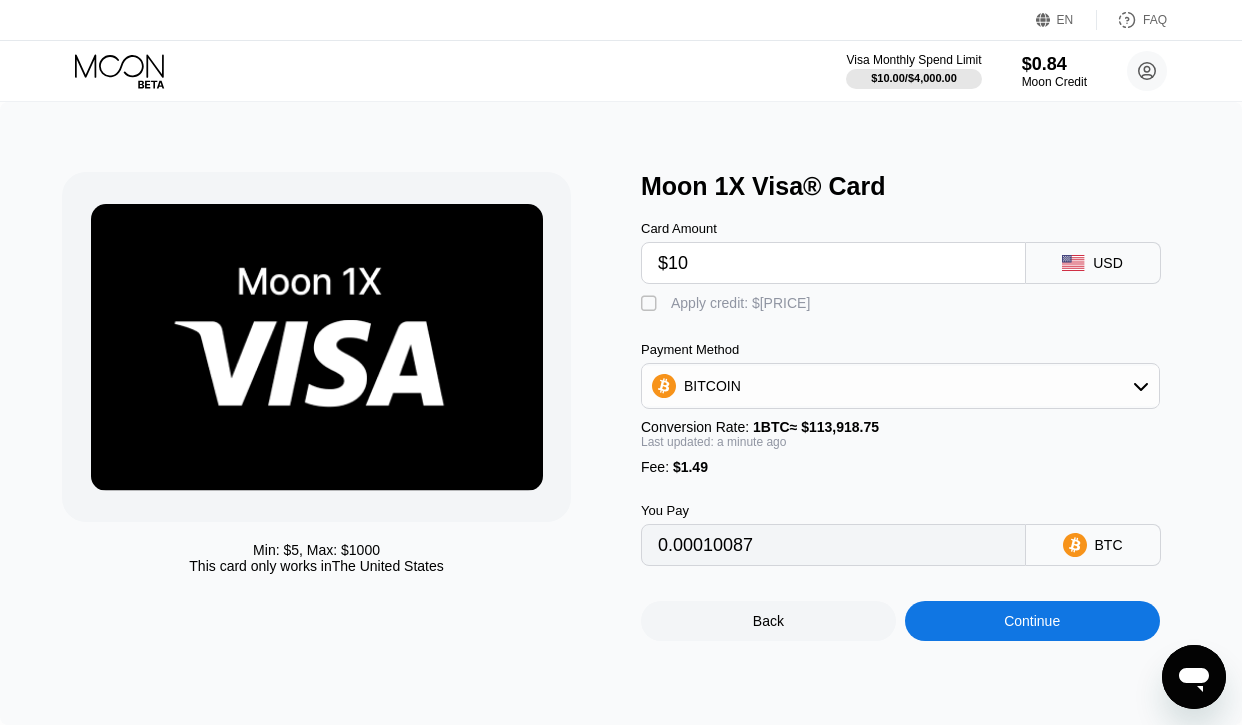 click on "" at bounding box center (651, 304) 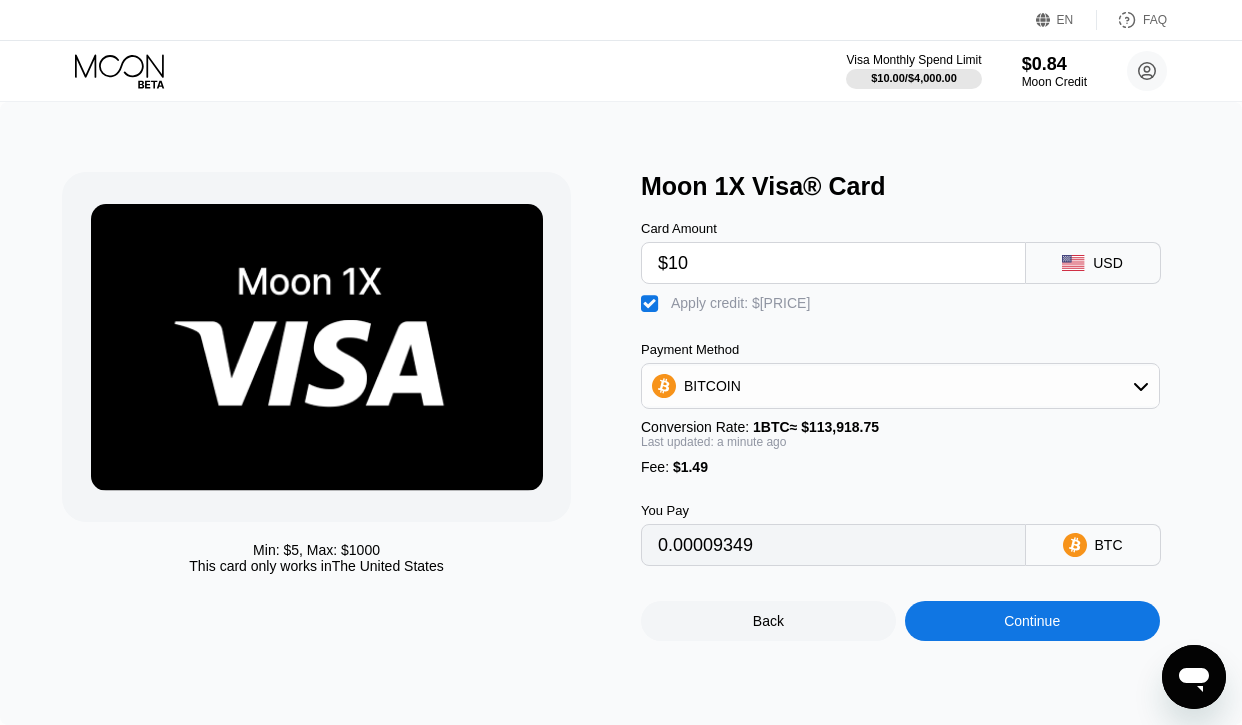 click on "" at bounding box center (651, 304) 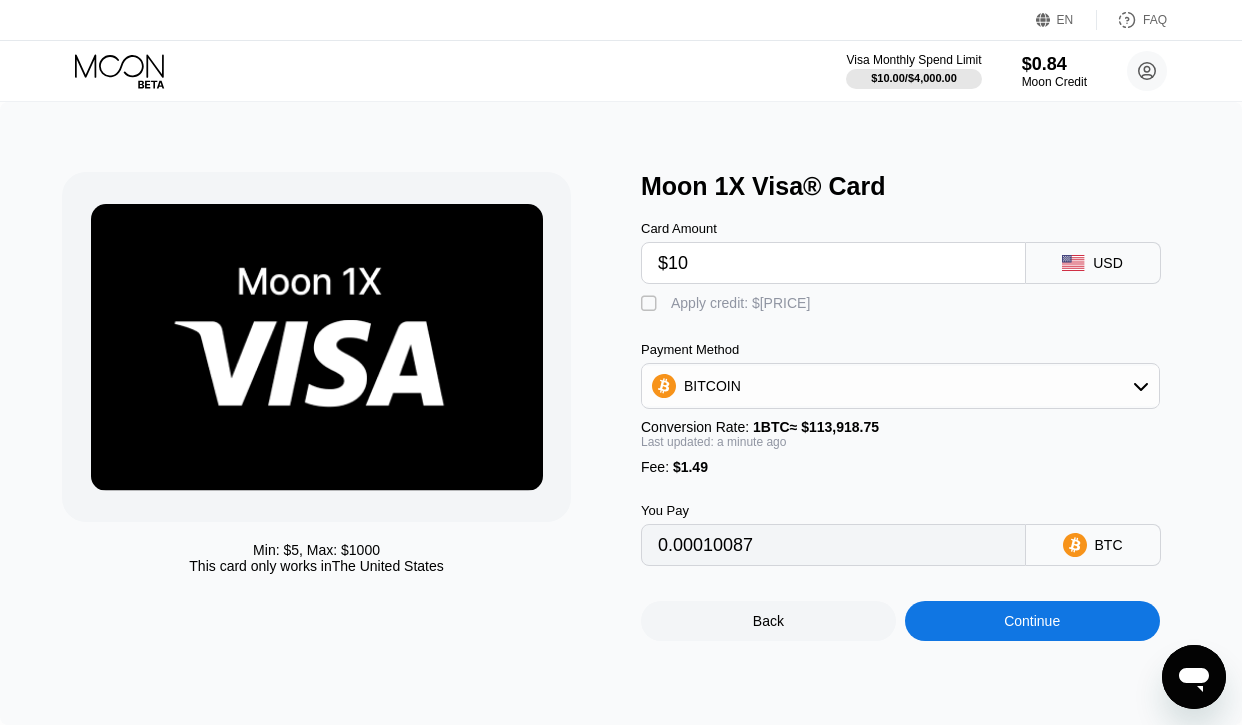 click on "" at bounding box center [651, 304] 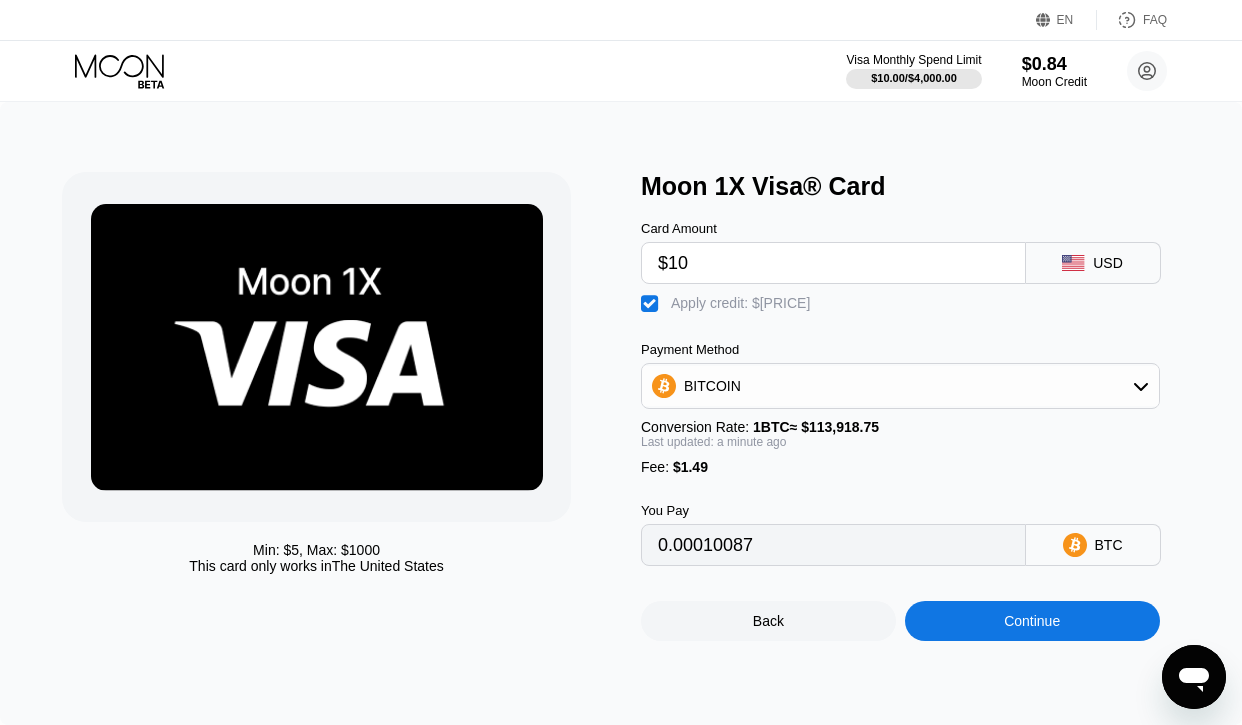 type on "0.00009349" 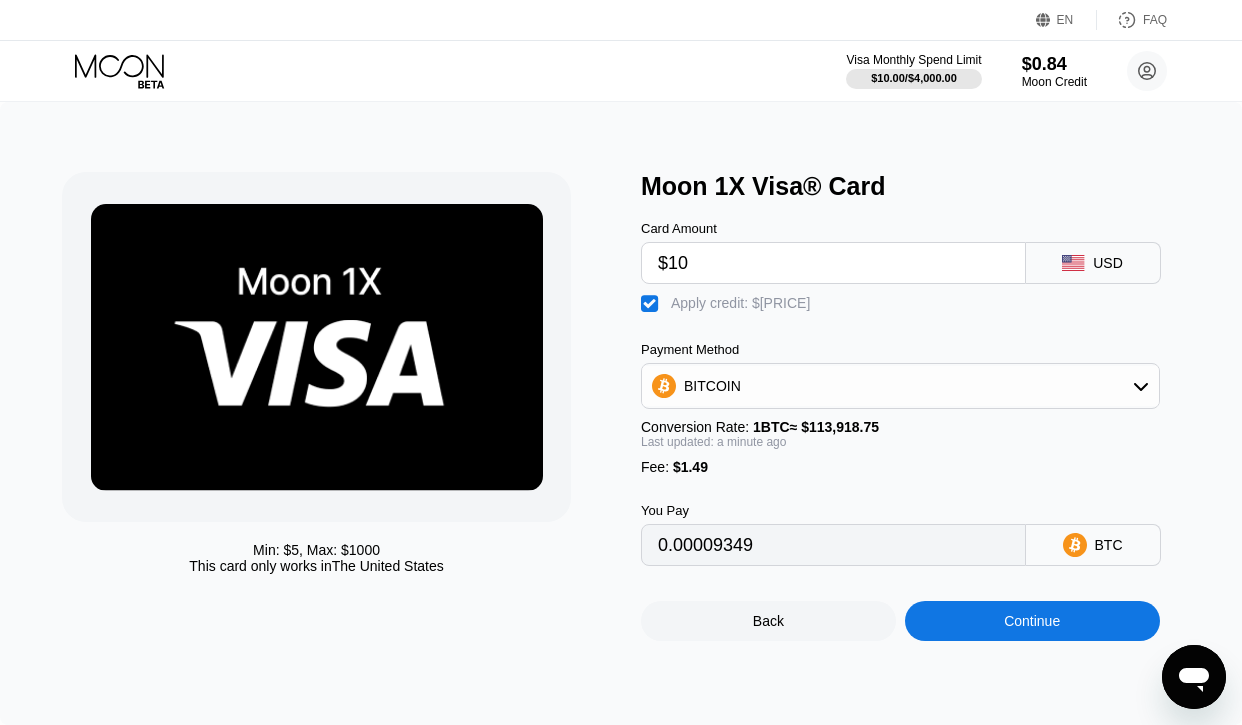 click on "Continue" at bounding box center [1032, 621] 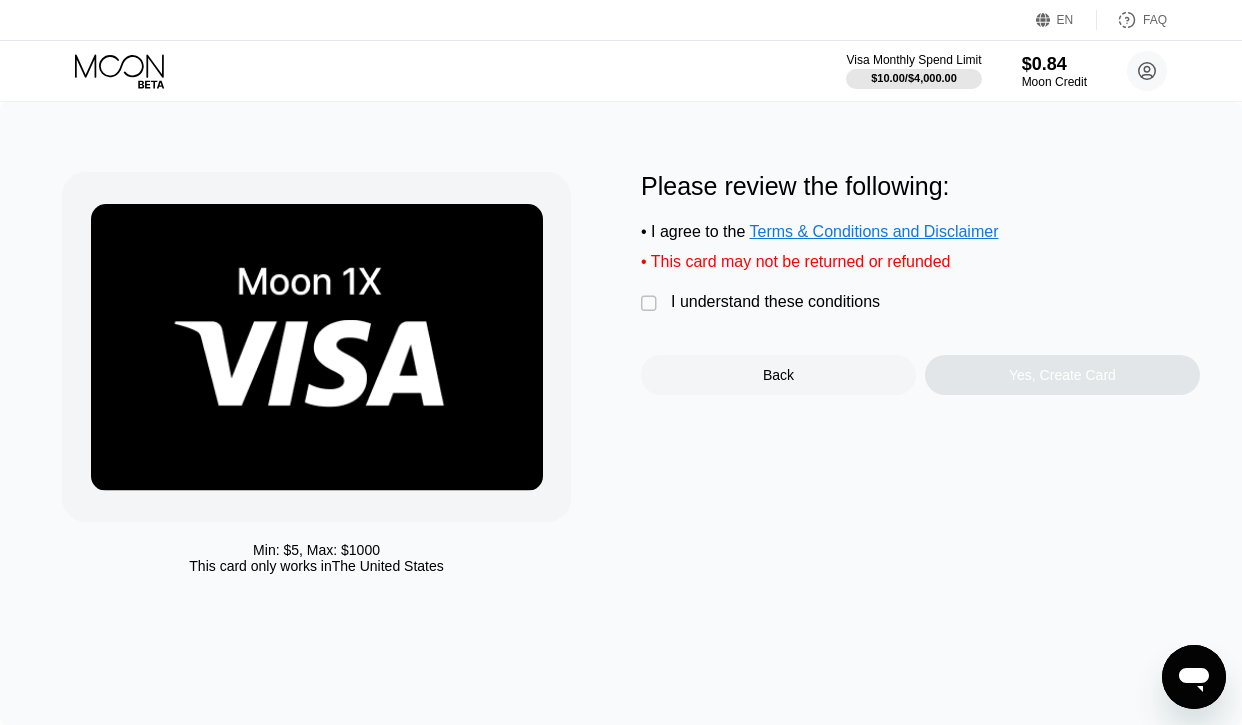 click on "" at bounding box center [651, 304] 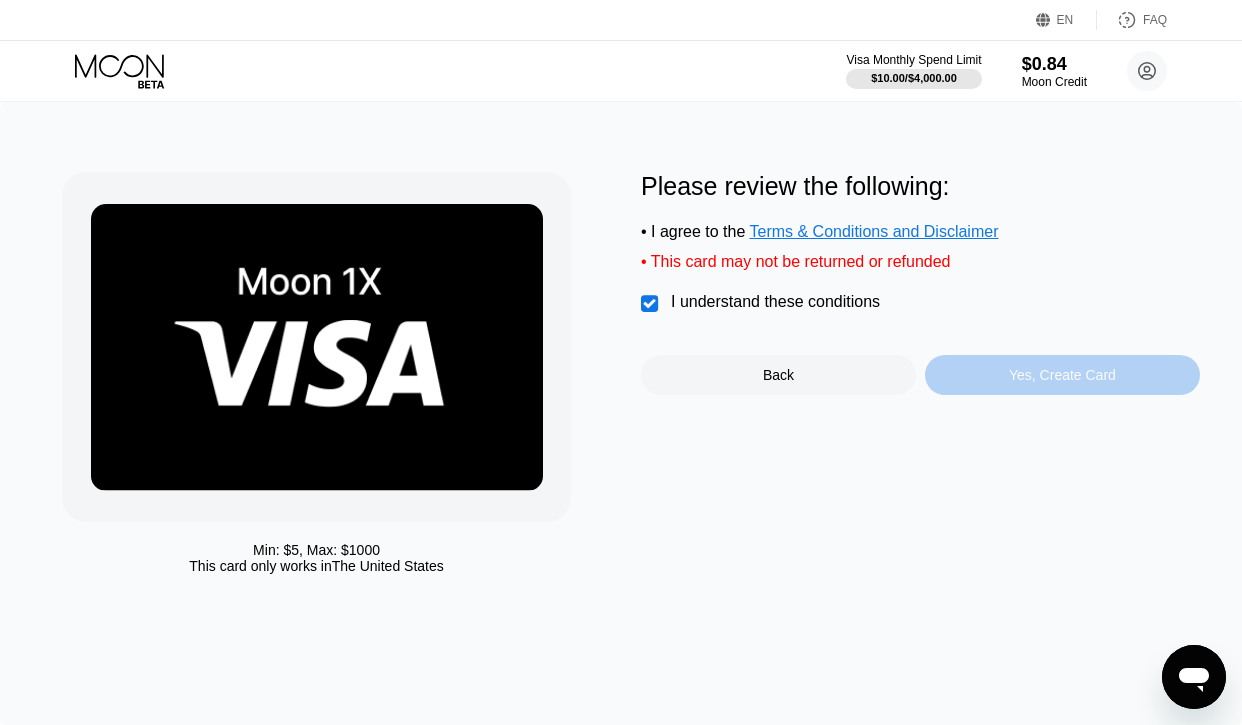 click on "Yes, Create Card" at bounding box center (1062, 375) 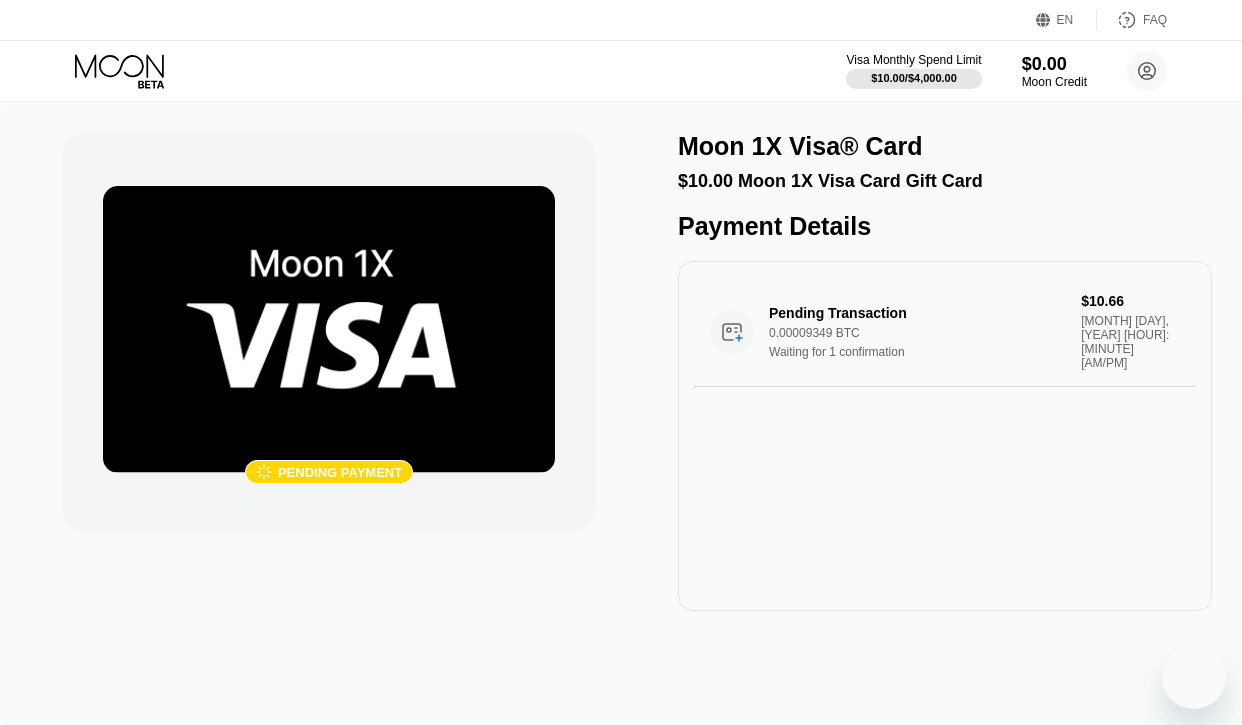 scroll, scrollTop: 0, scrollLeft: 0, axis: both 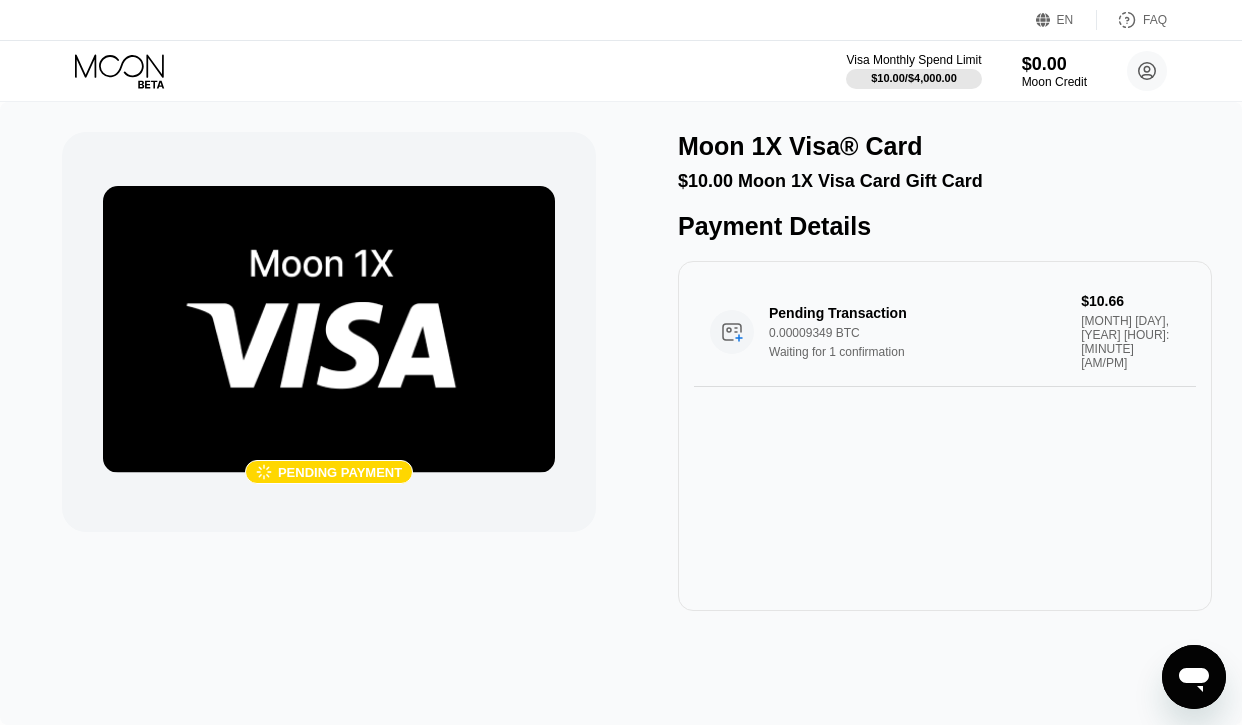click 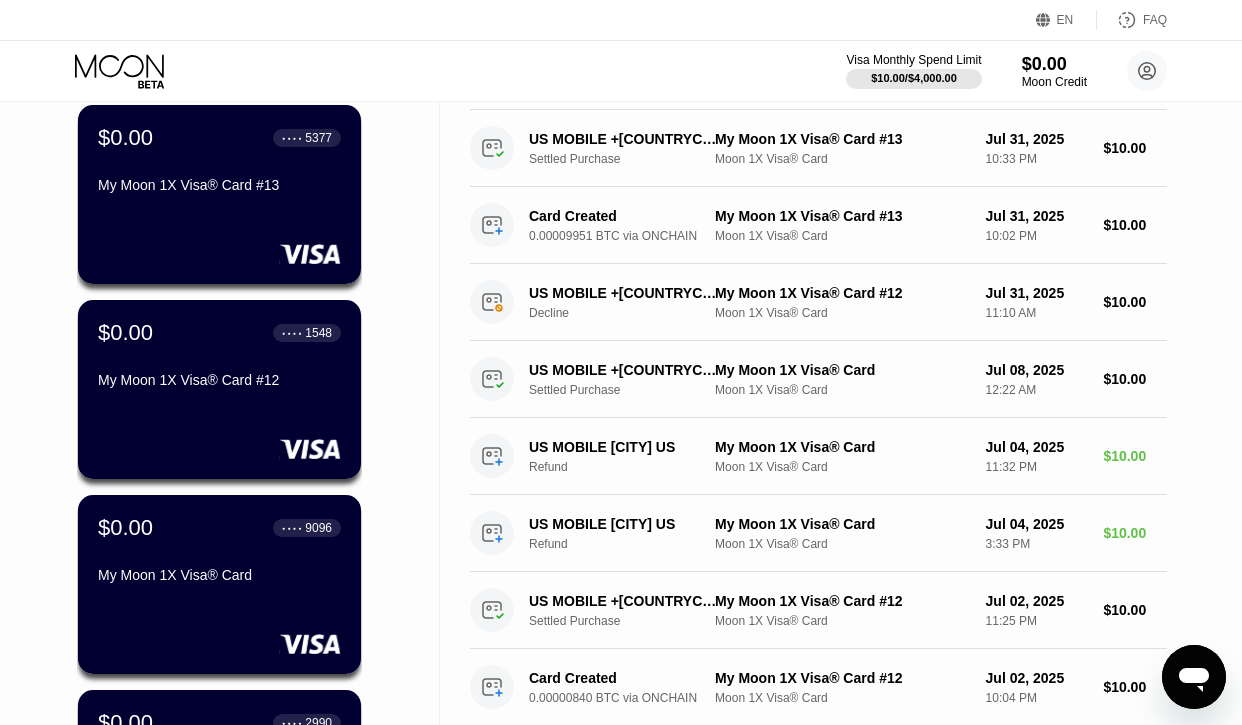 scroll, scrollTop: 0, scrollLeft: 0, axis: both 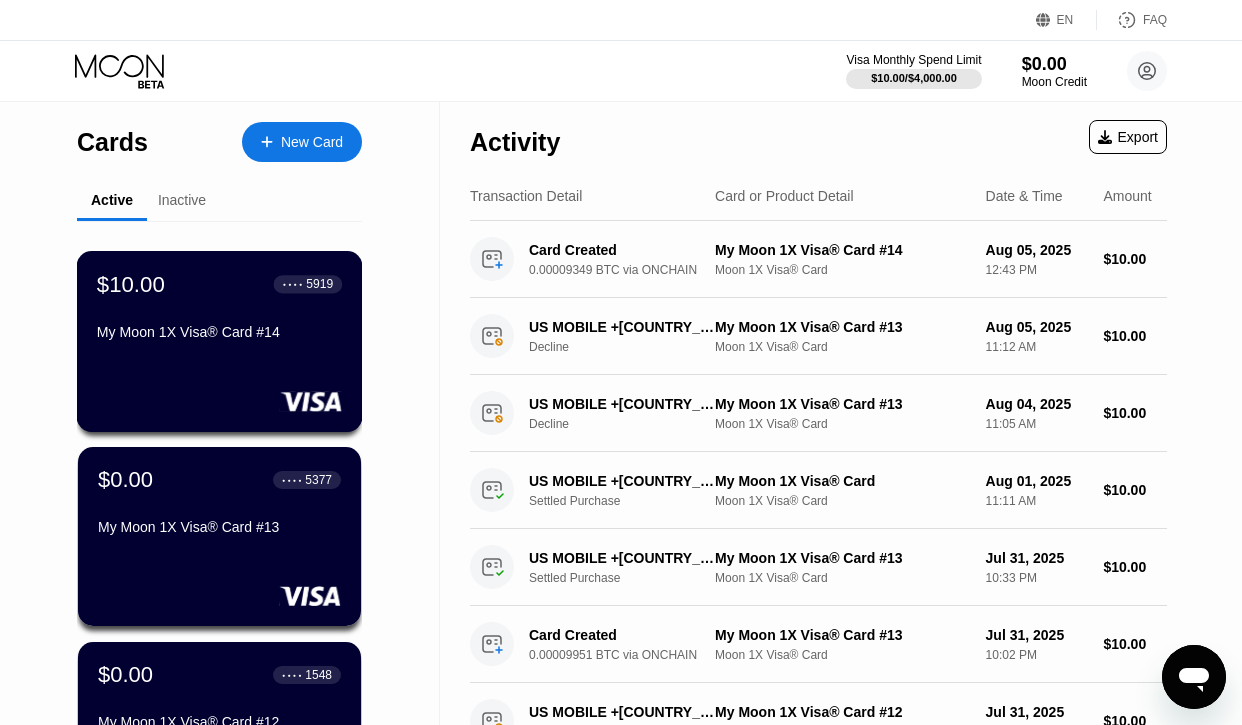 click on "My Moon 1X Visa® Card #14" at bounding box center (219, 332) 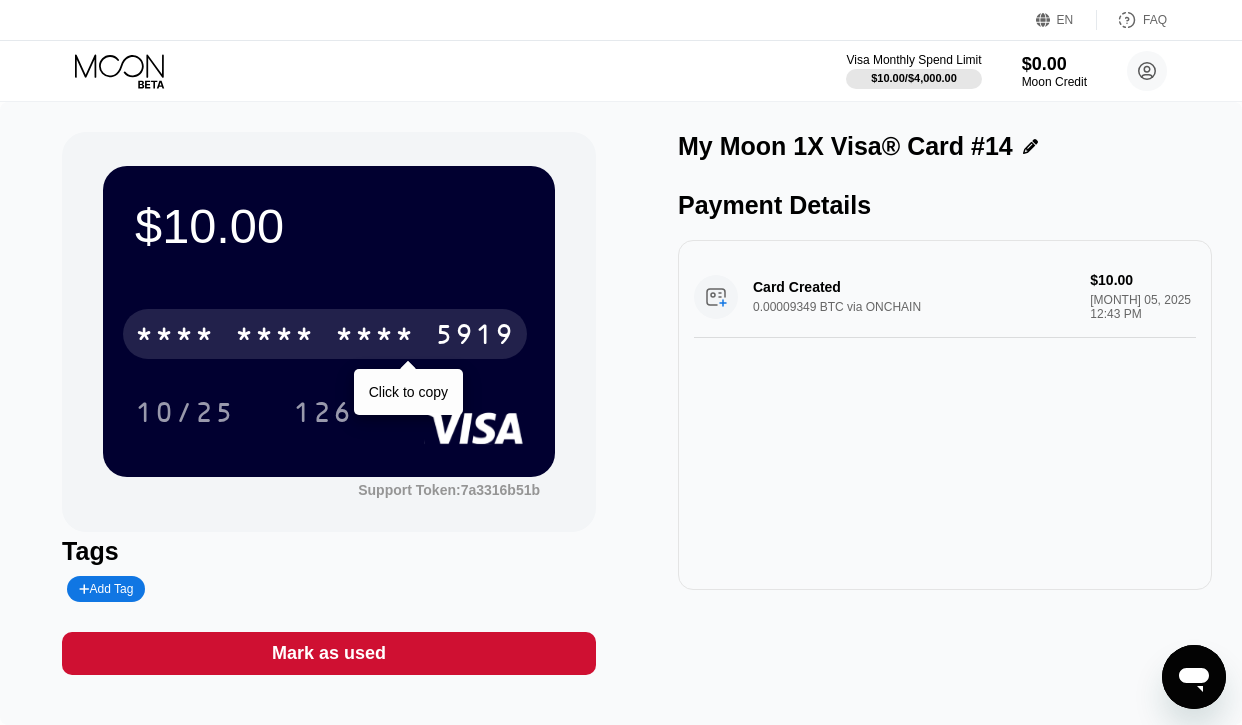 click on "* * * *" at bounding box center [375, 337] 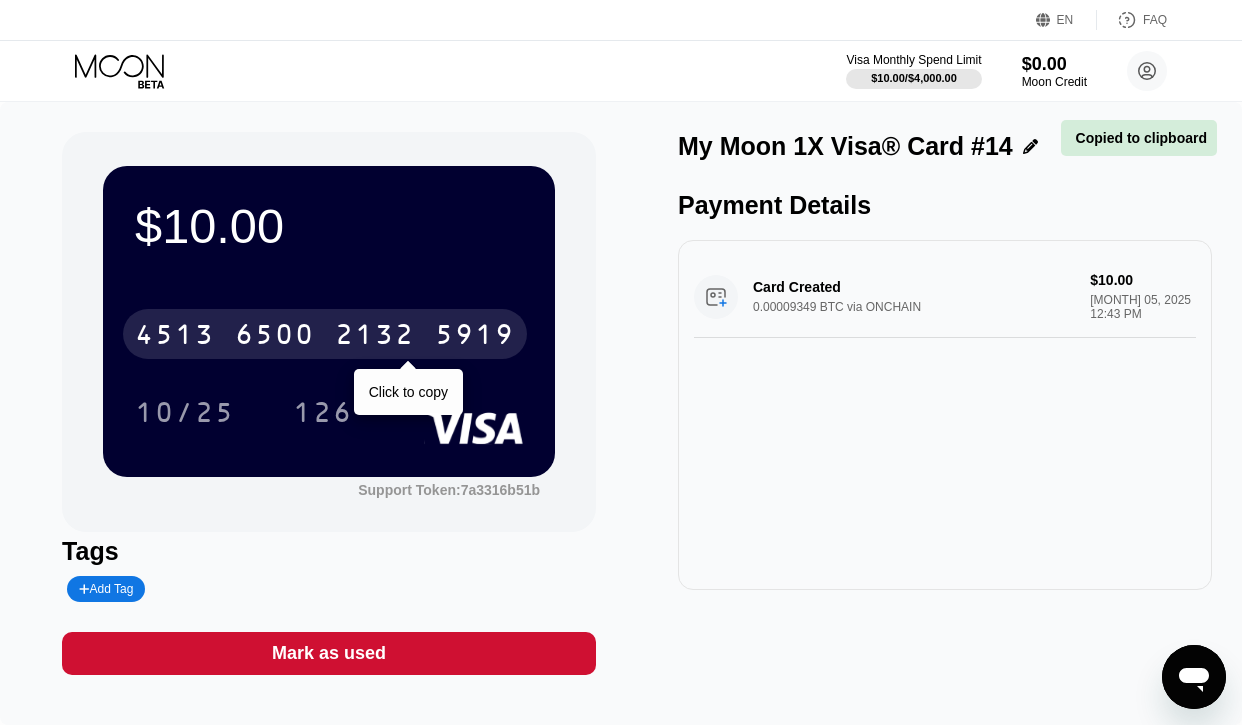 click on "2132" at bounding box center [375, 337] 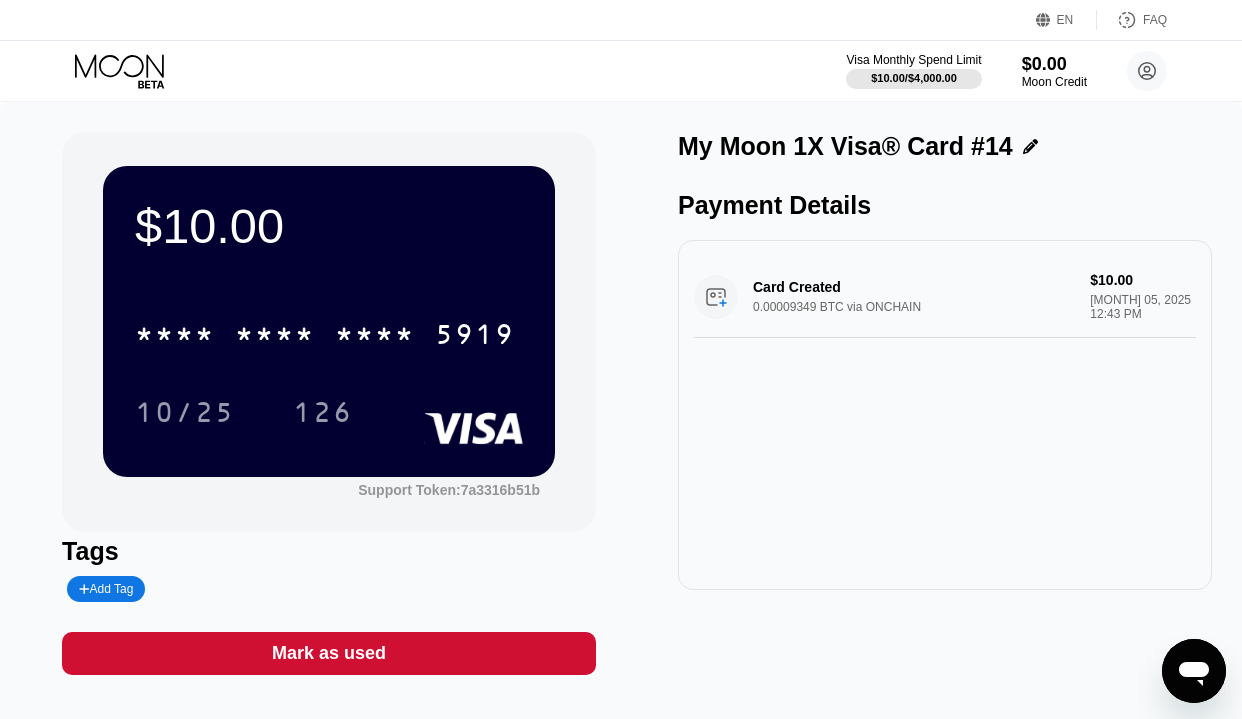 click 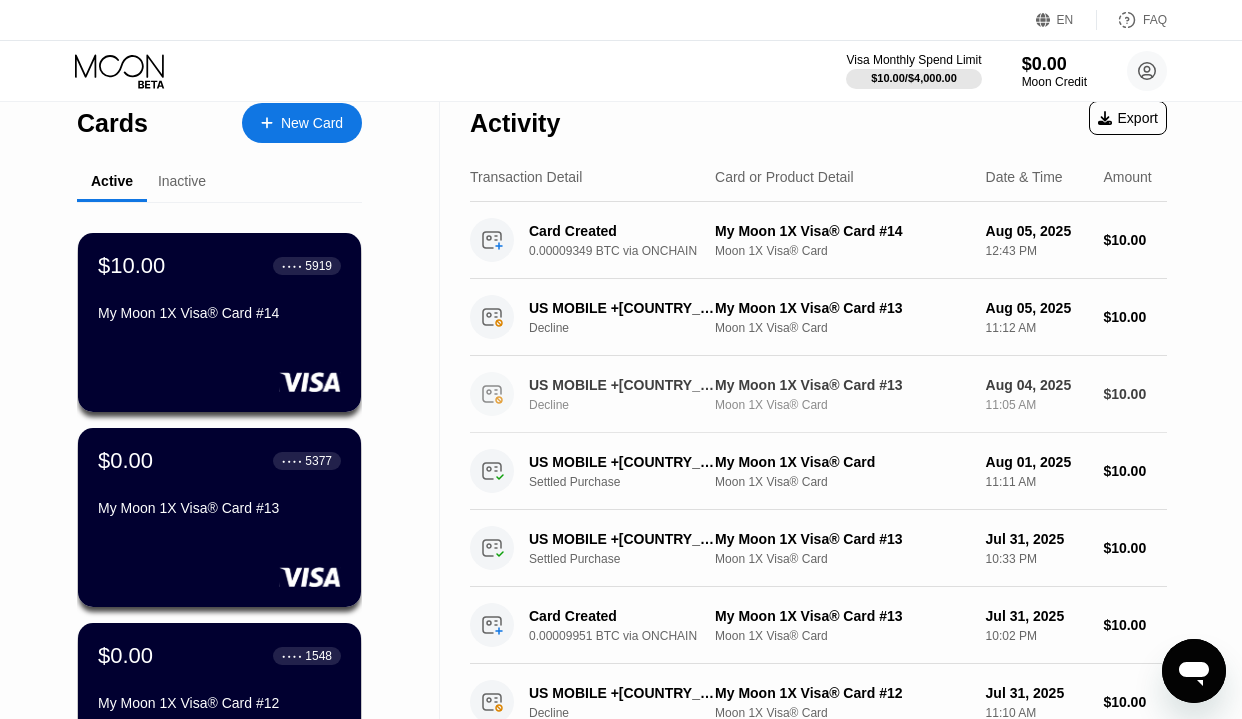 scroll, scrollTop: 0, scrollLeft: 0, axis: both 